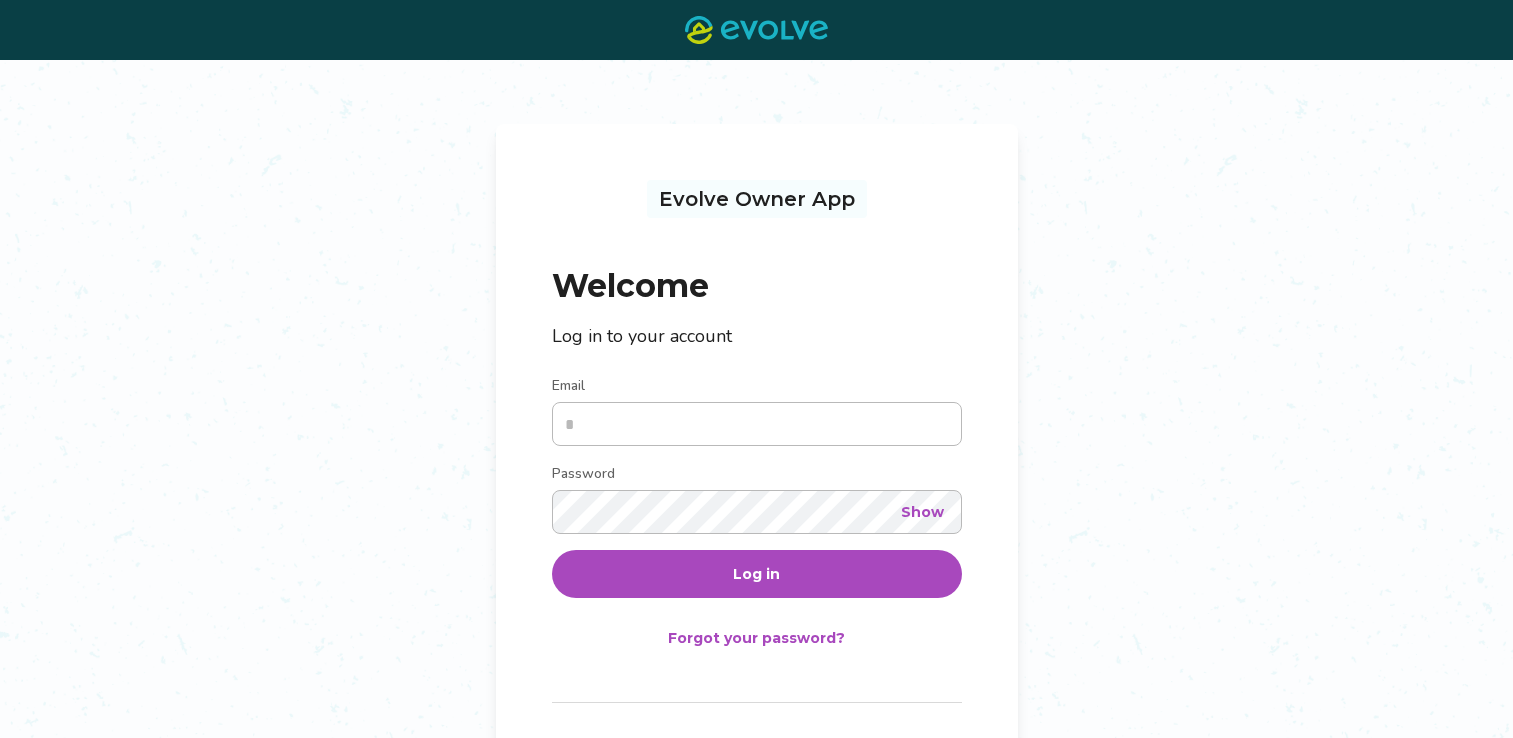 scroll, scrollTop: 0, scrollLeft: 0, axis: both 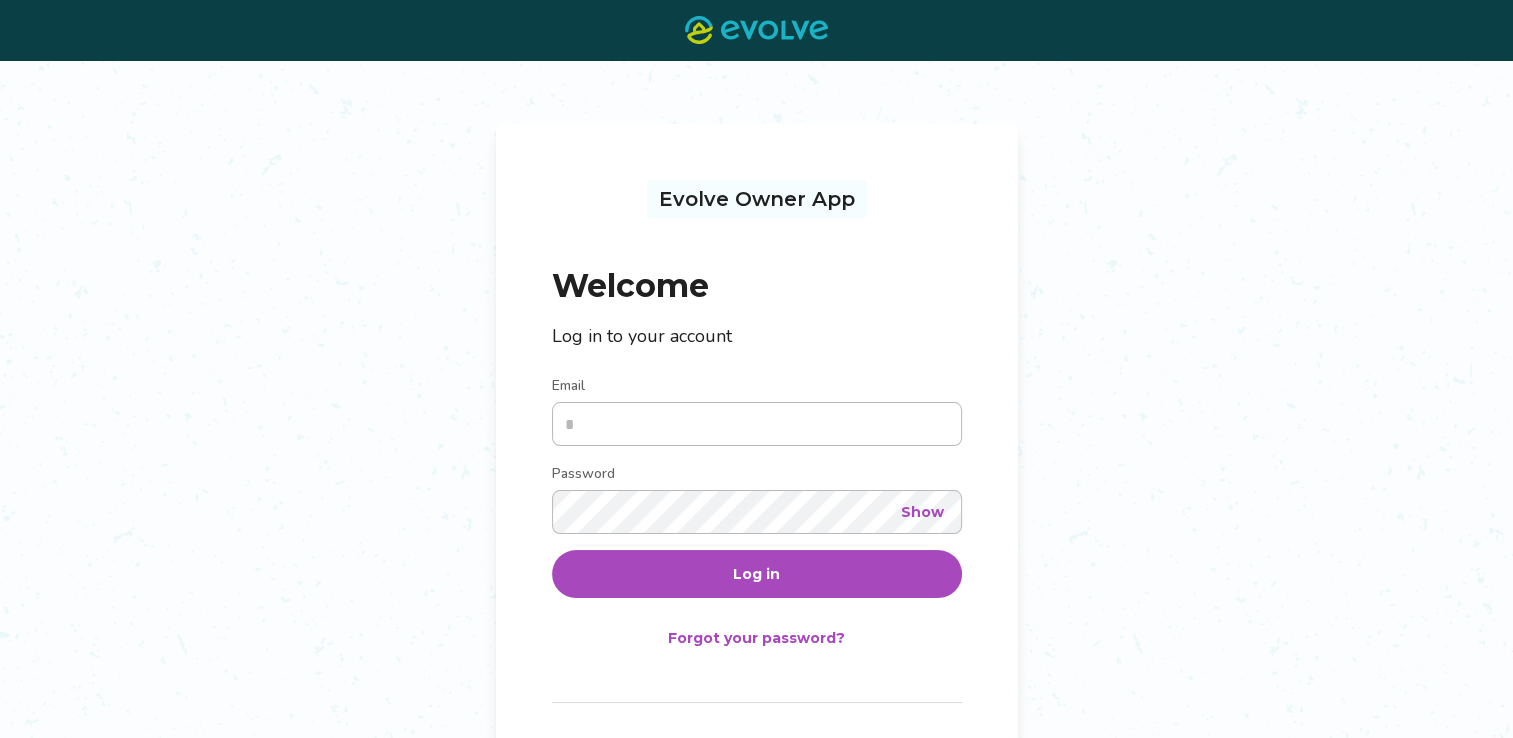 type on "**********" 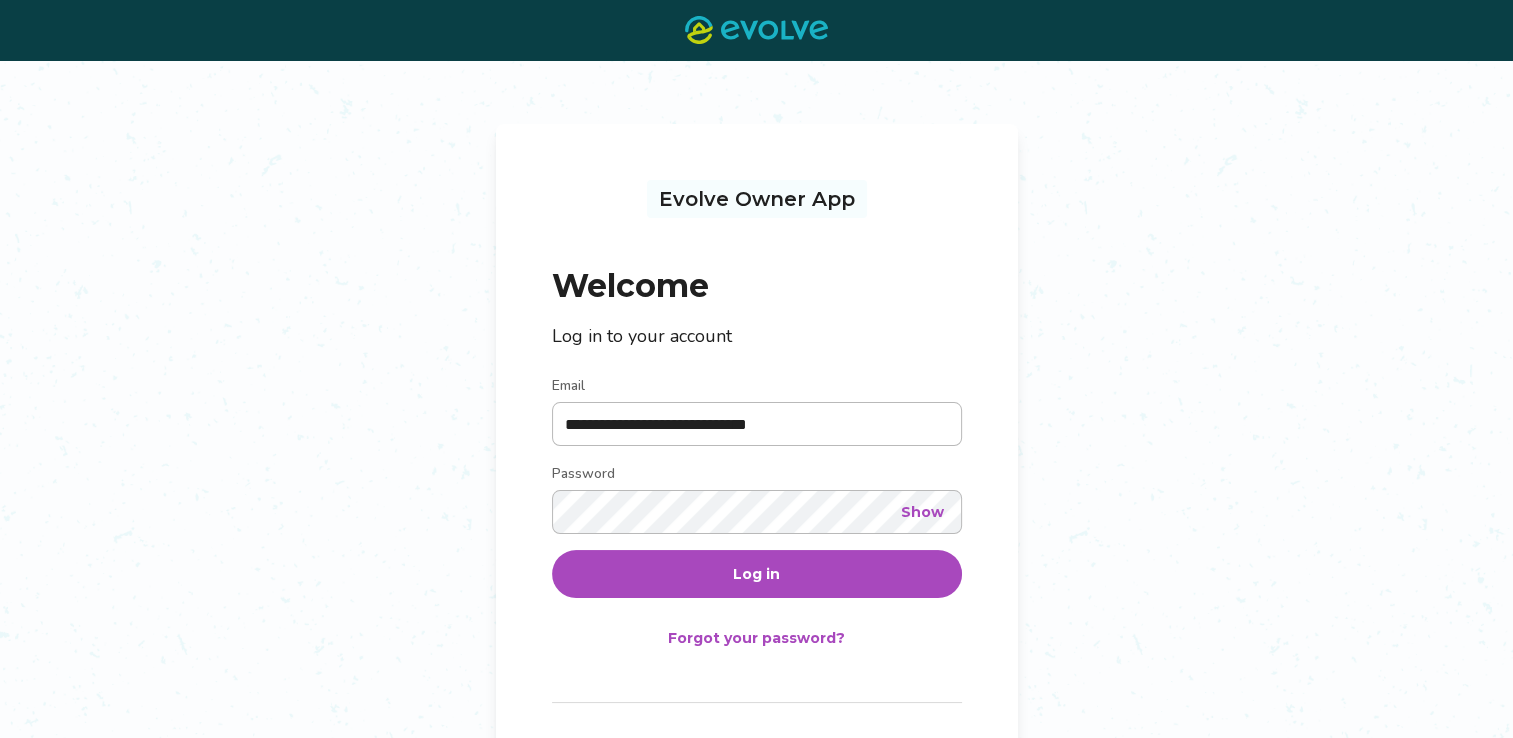 click on "Log in" at bounding box center (757, 574) 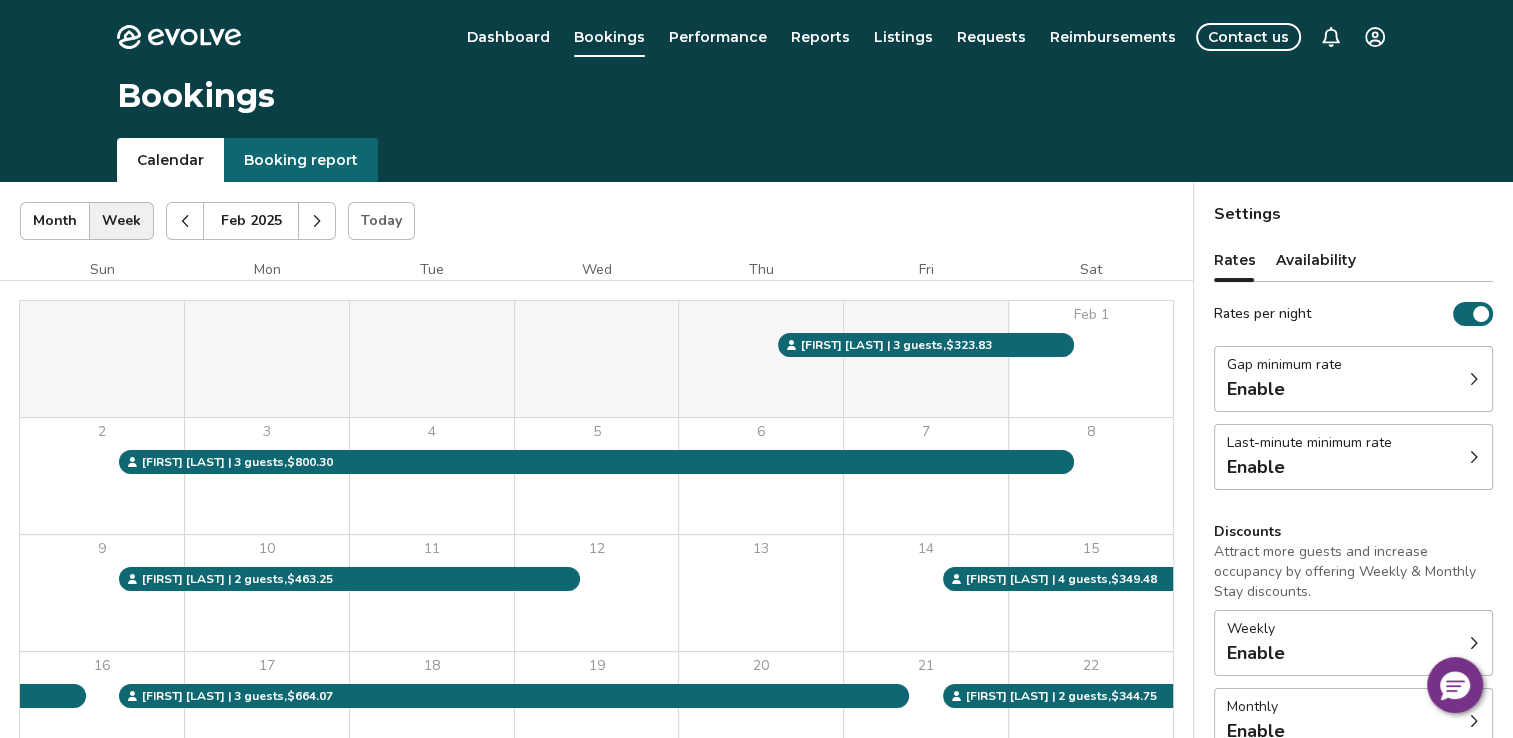 click 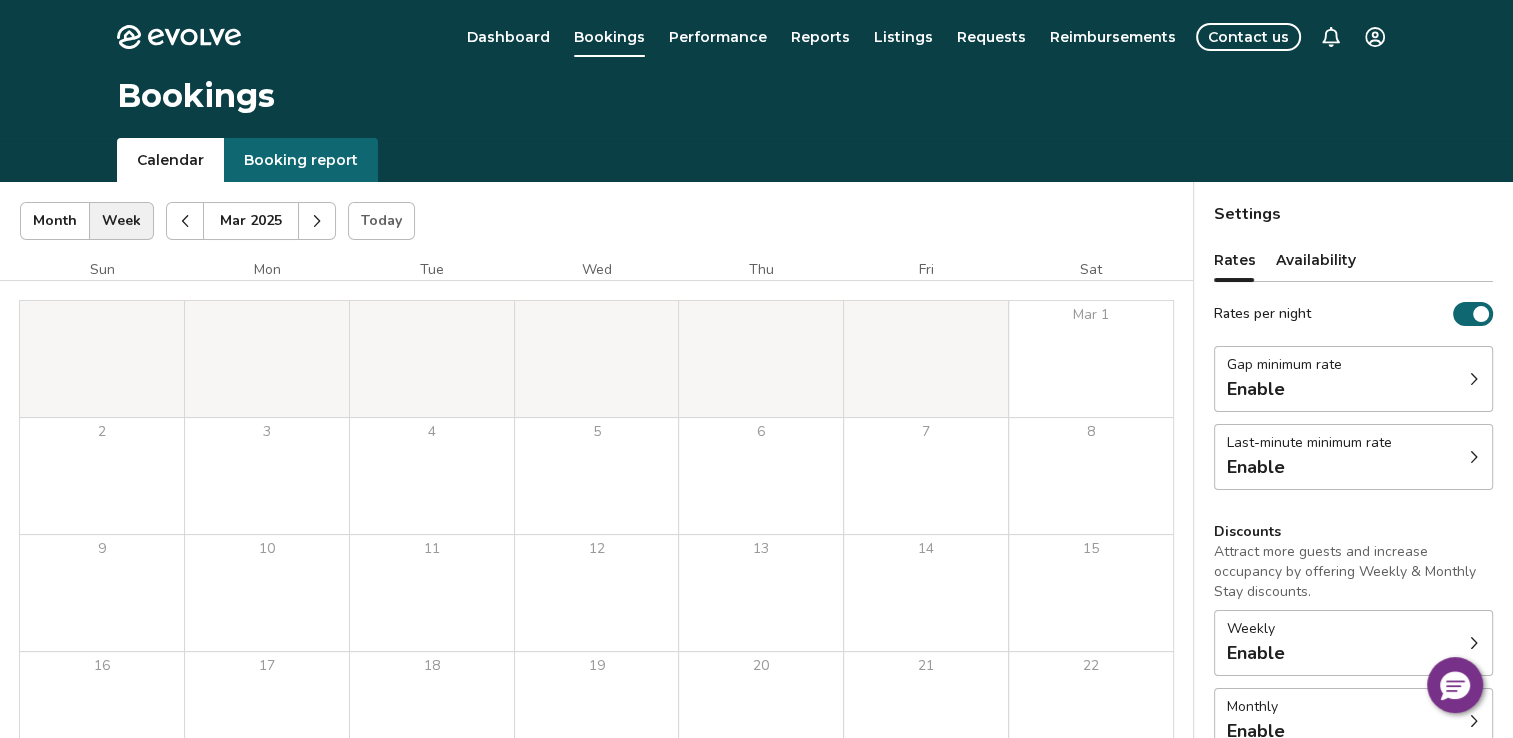 click 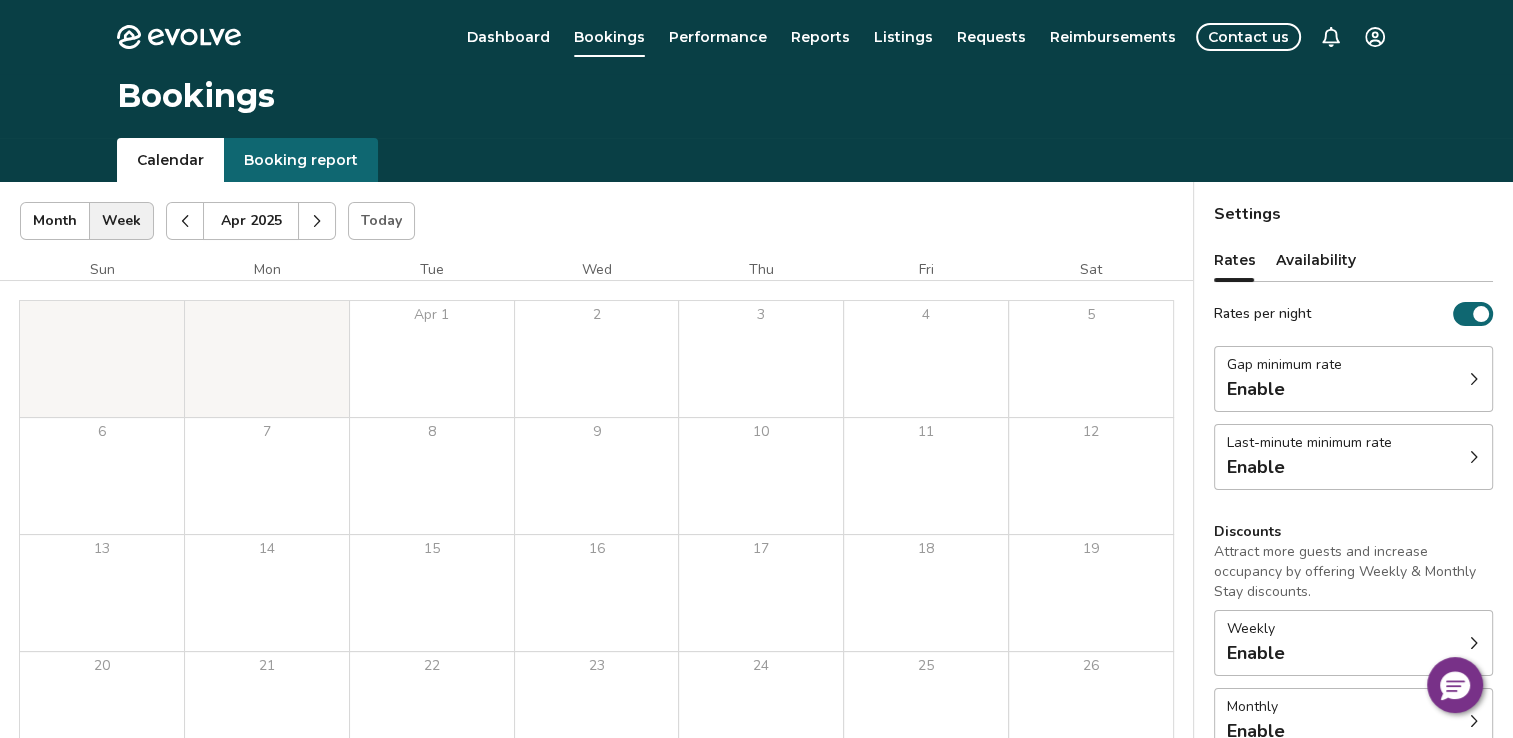 click 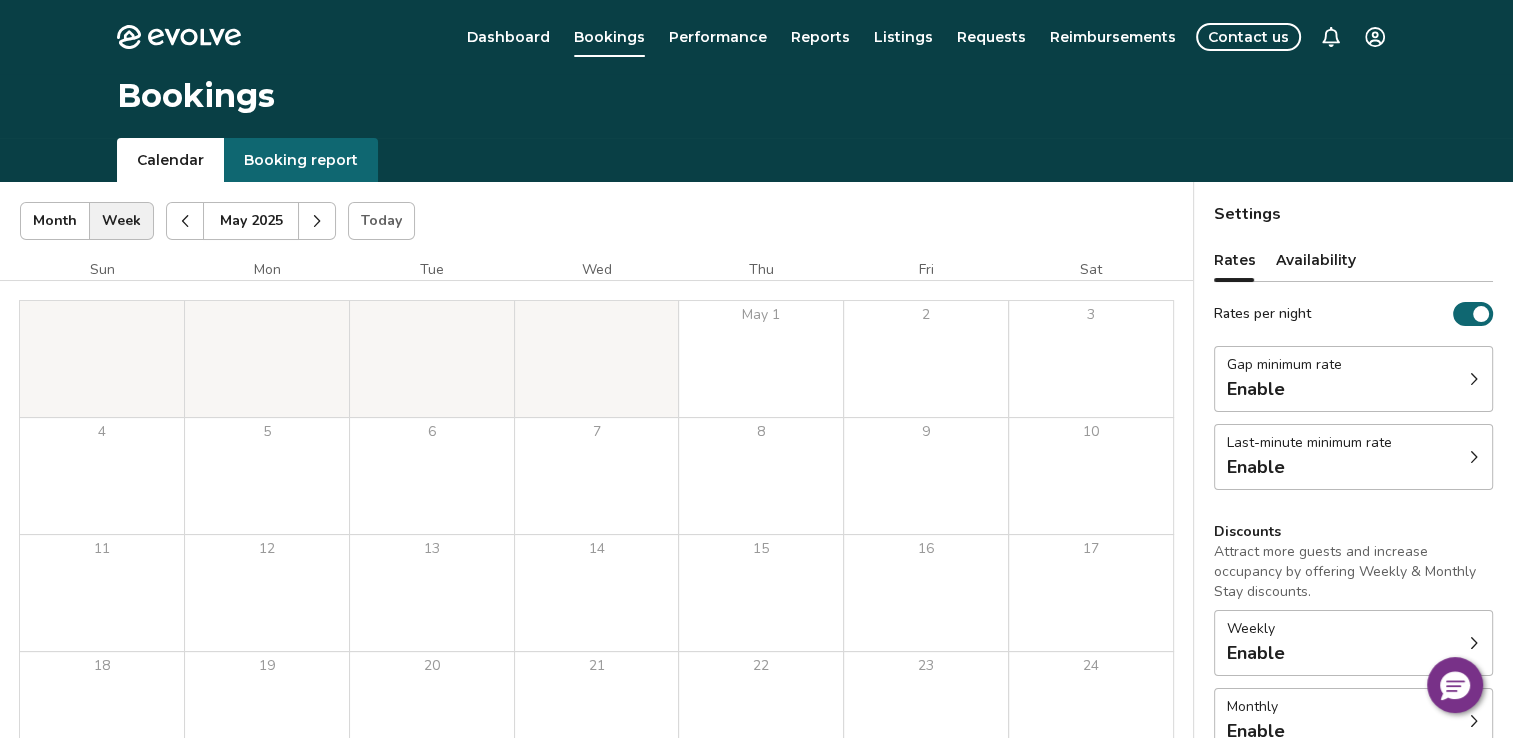 click 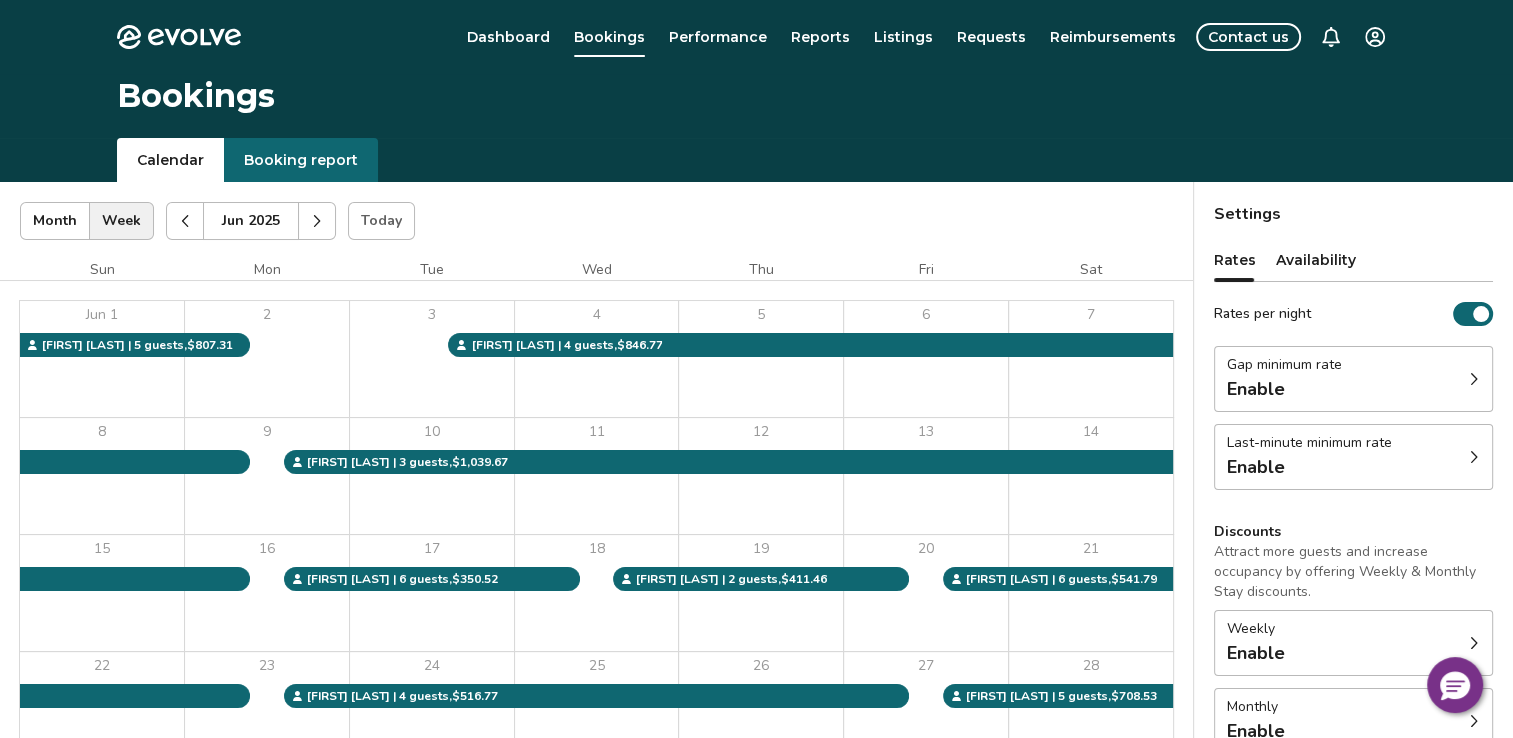 click 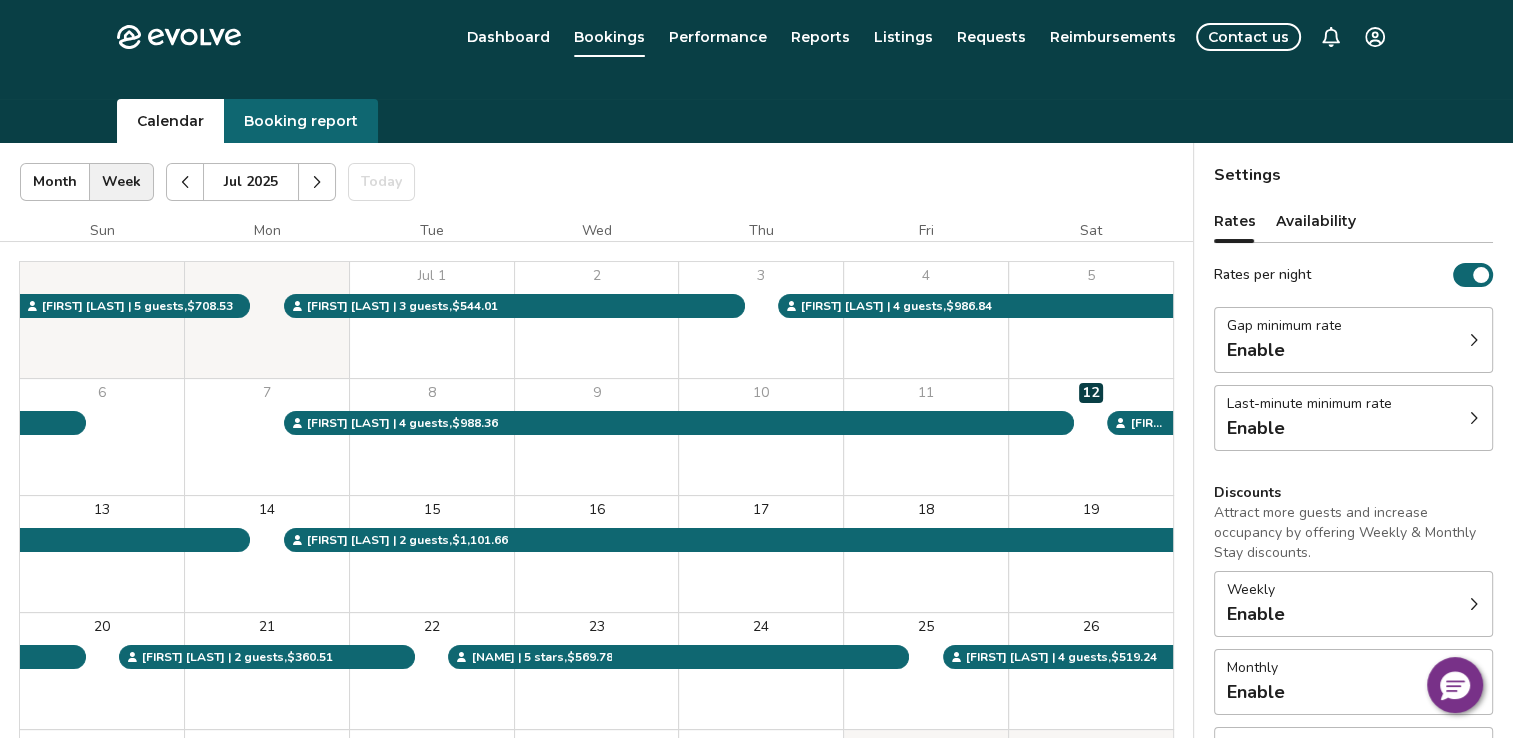 scroll, scrollTop: 0, scrollLeft: 0, axis: both 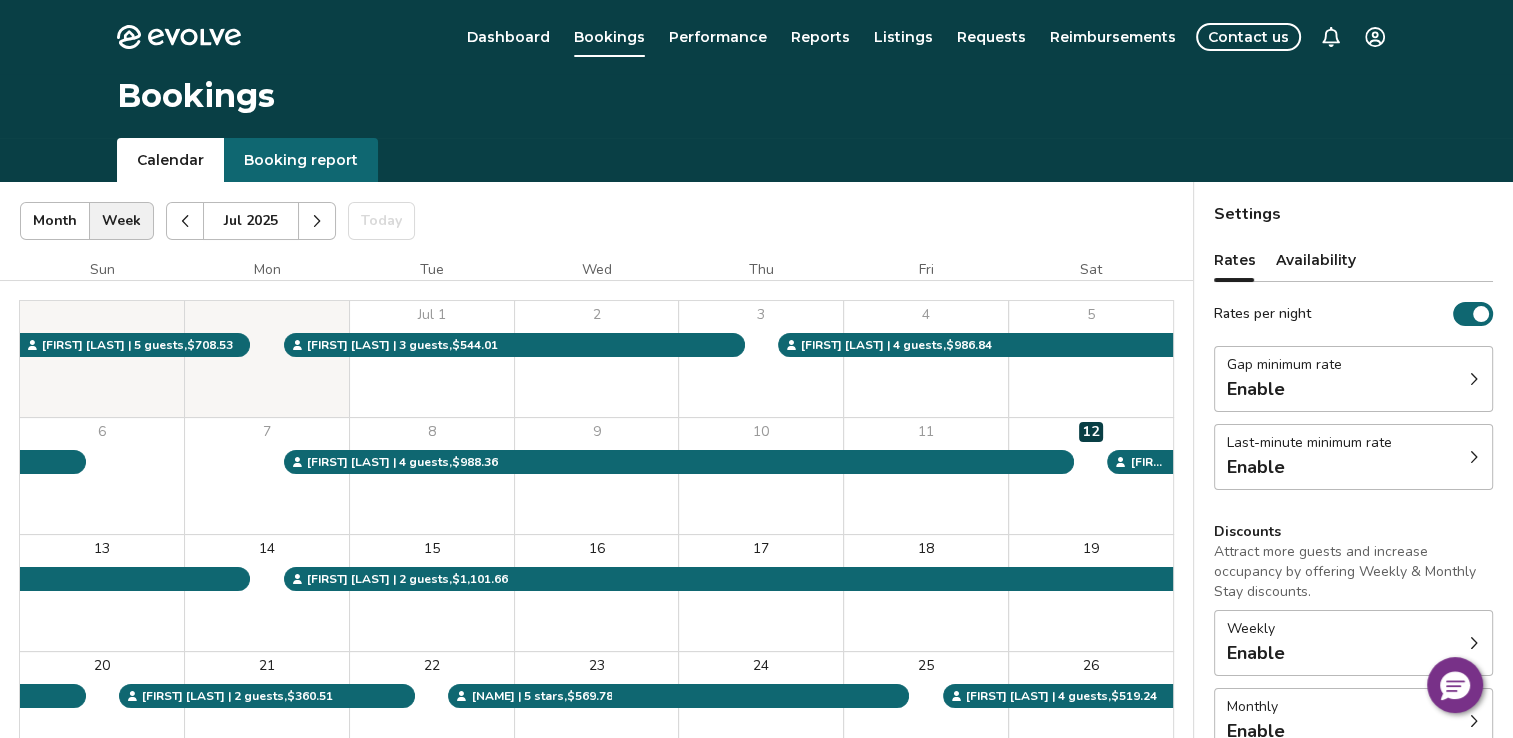 click 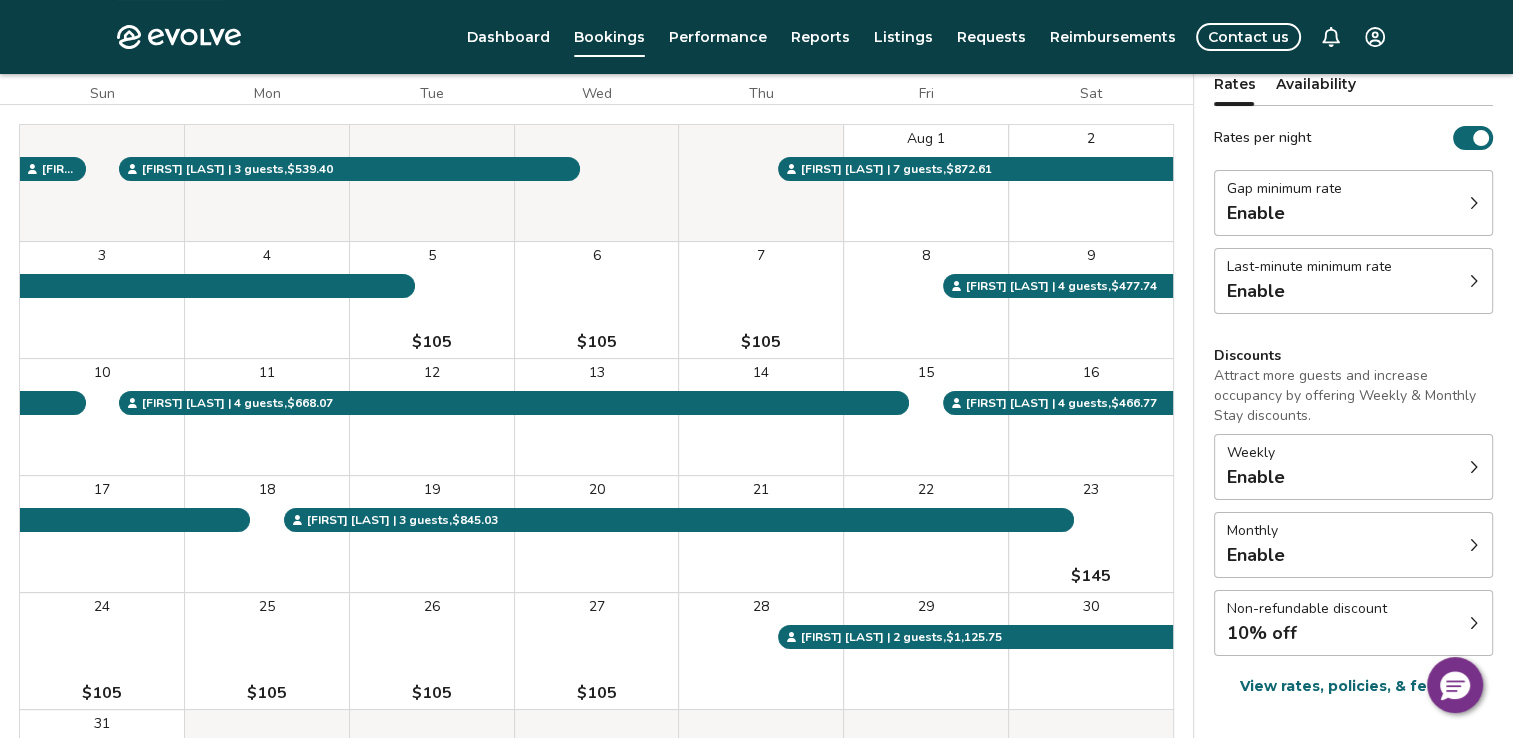 scroll, scrollTop: 0, scrollLeft: 0, axis: both 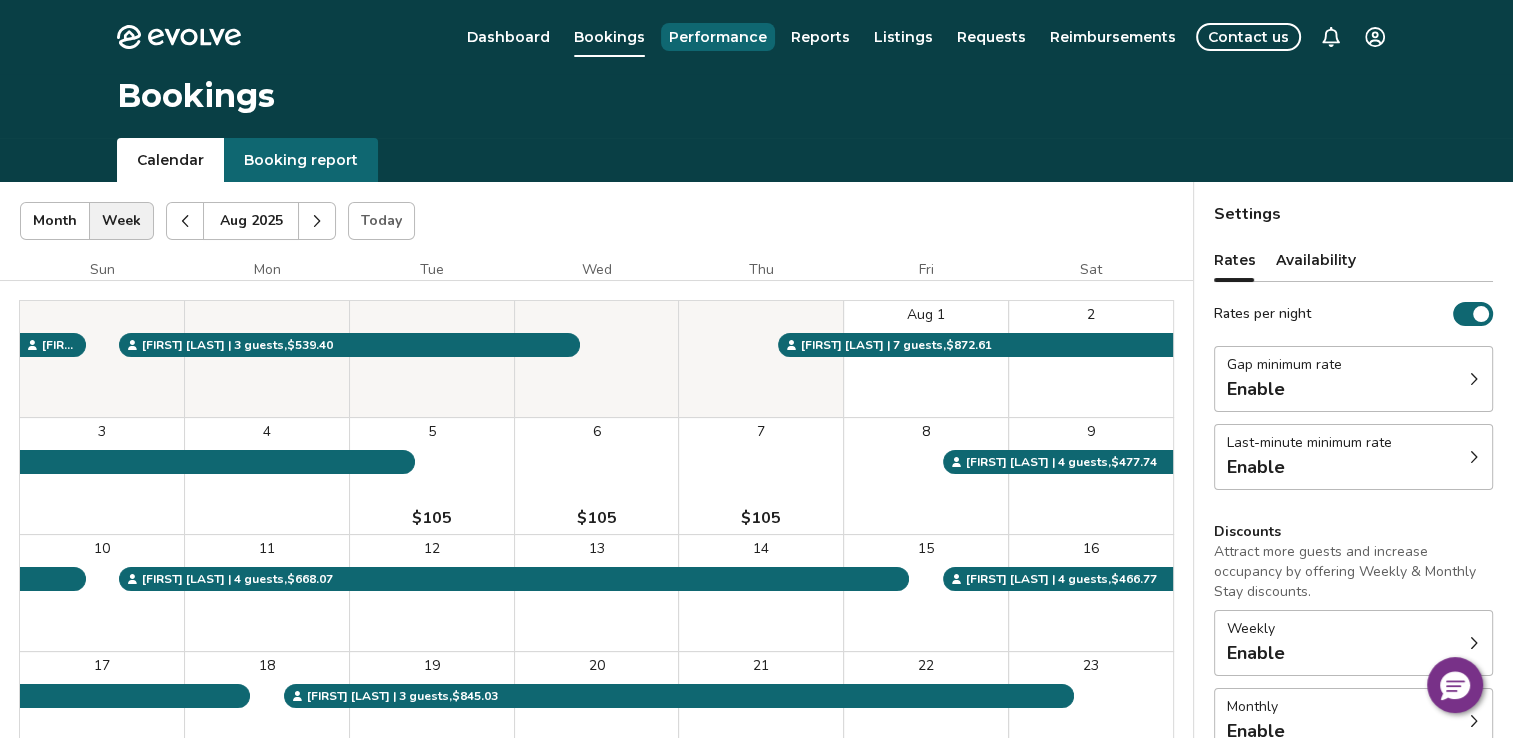 click on "Performance" at bounding box center [718, 37] 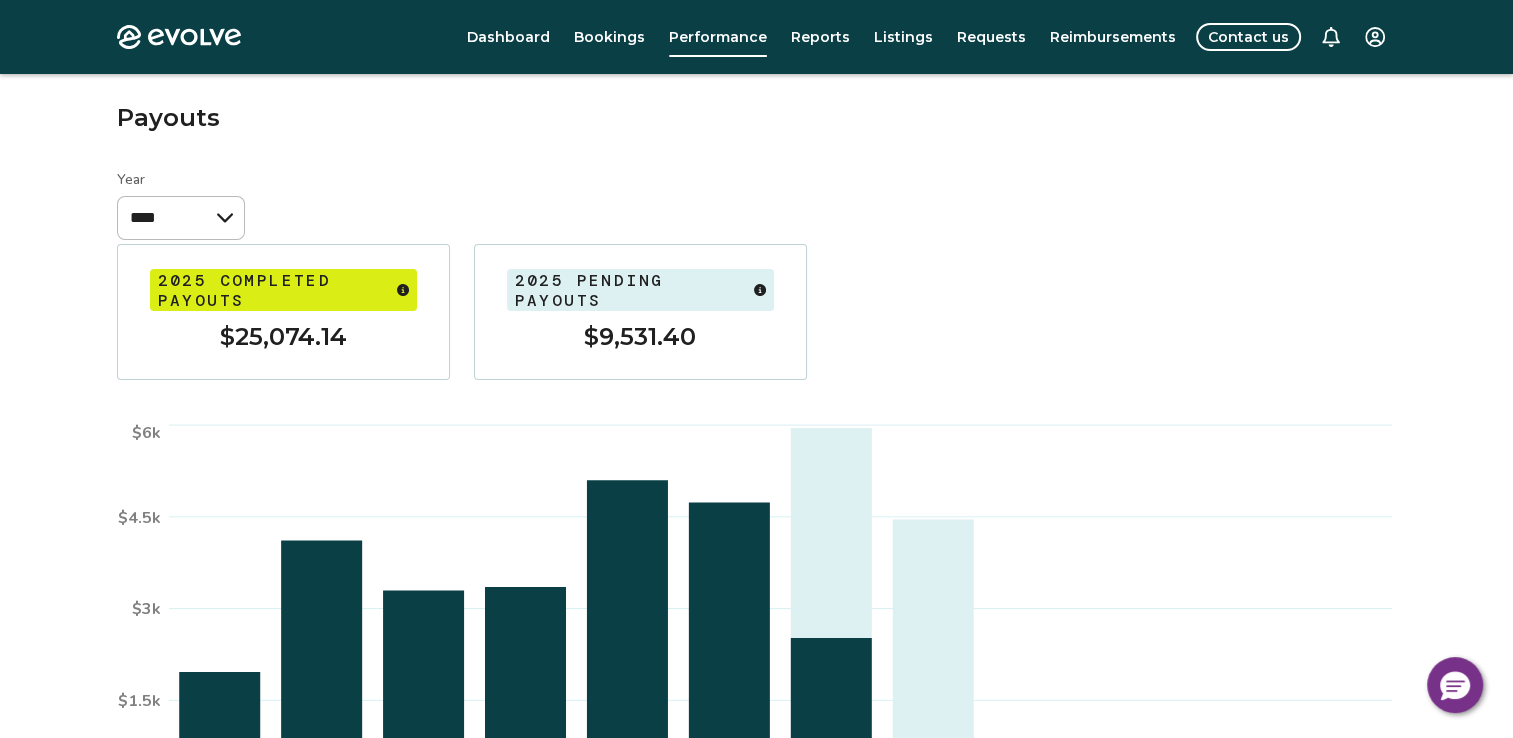 scroll, scrollTop: 0, scrollLeft: 0, axis: both 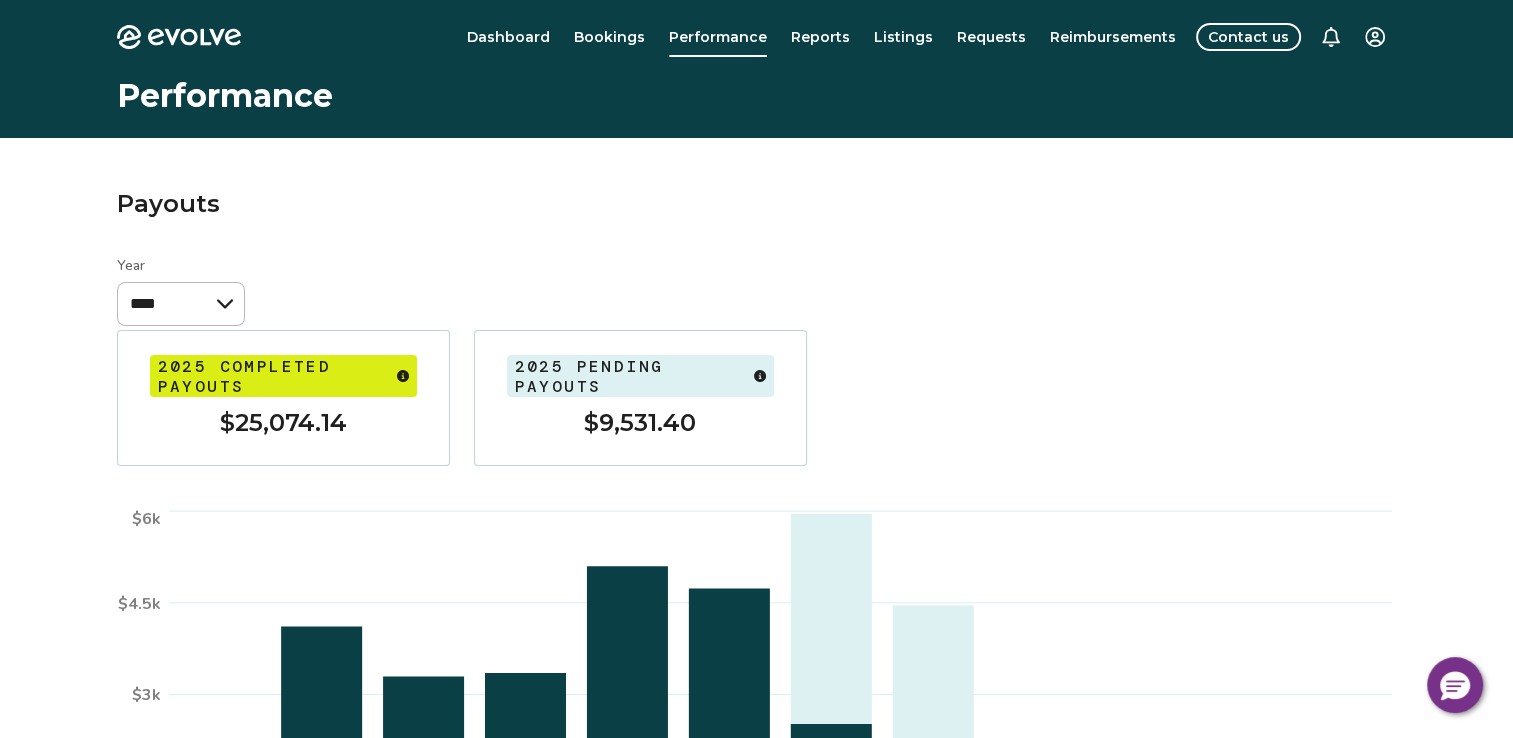 click 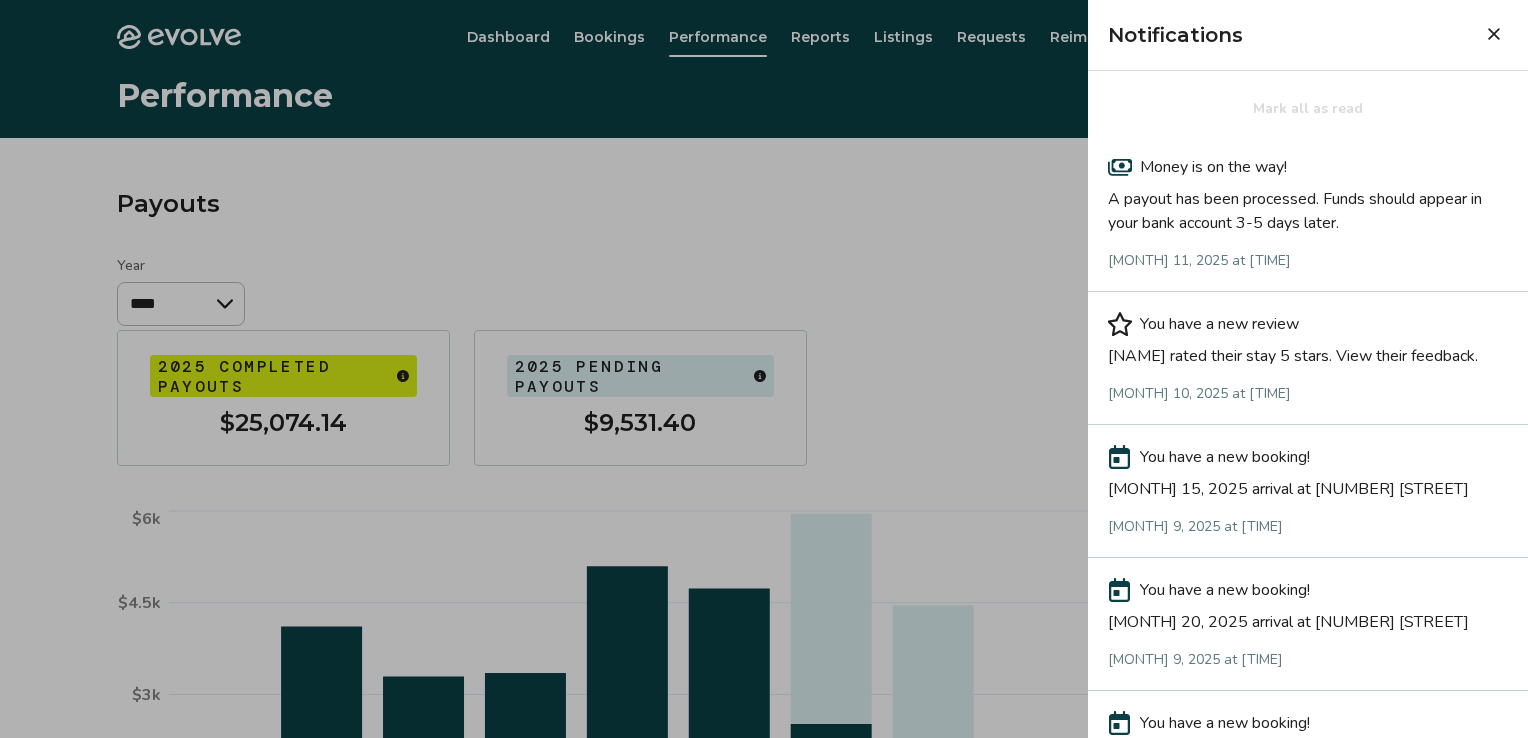 click 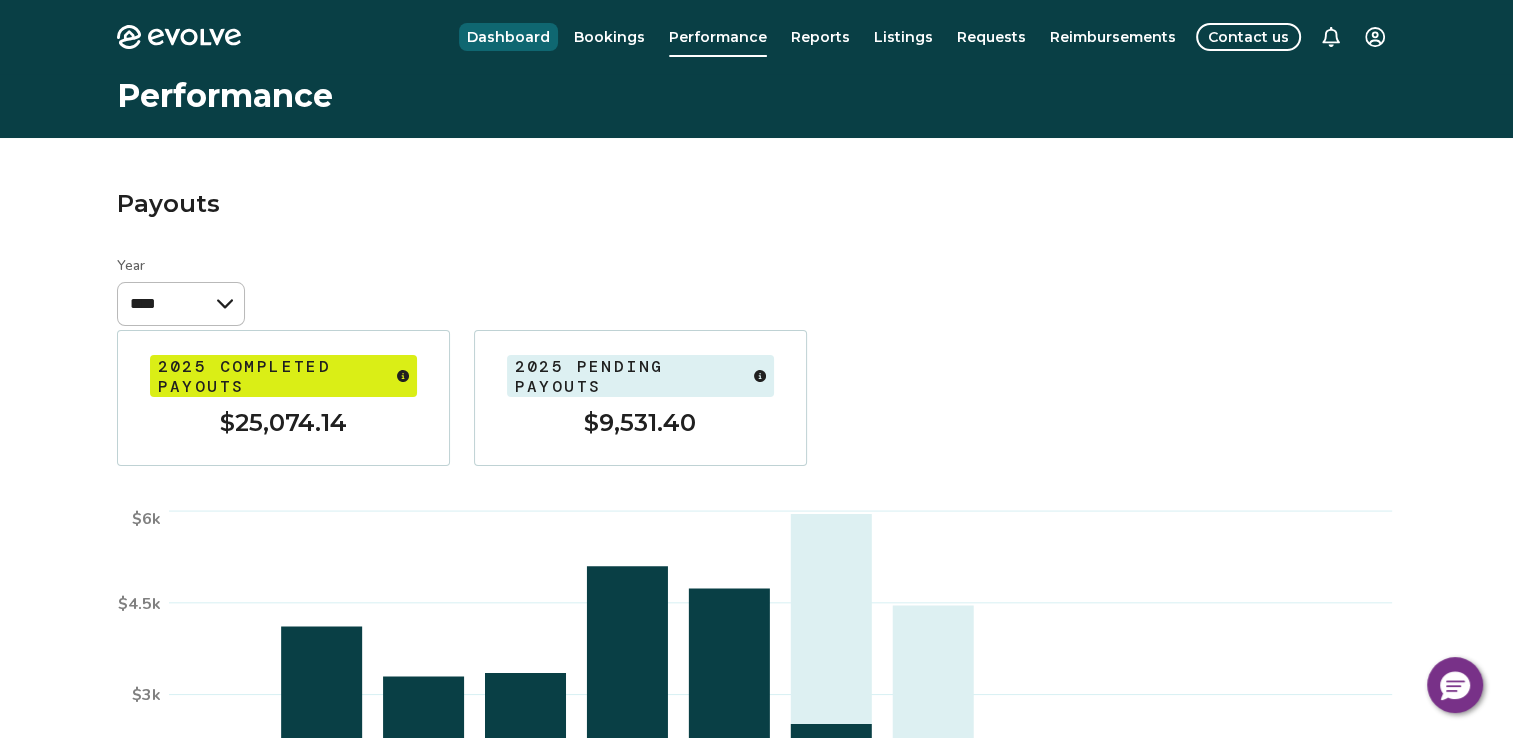 click on "Dashboard" at bounding box center (508, 37) 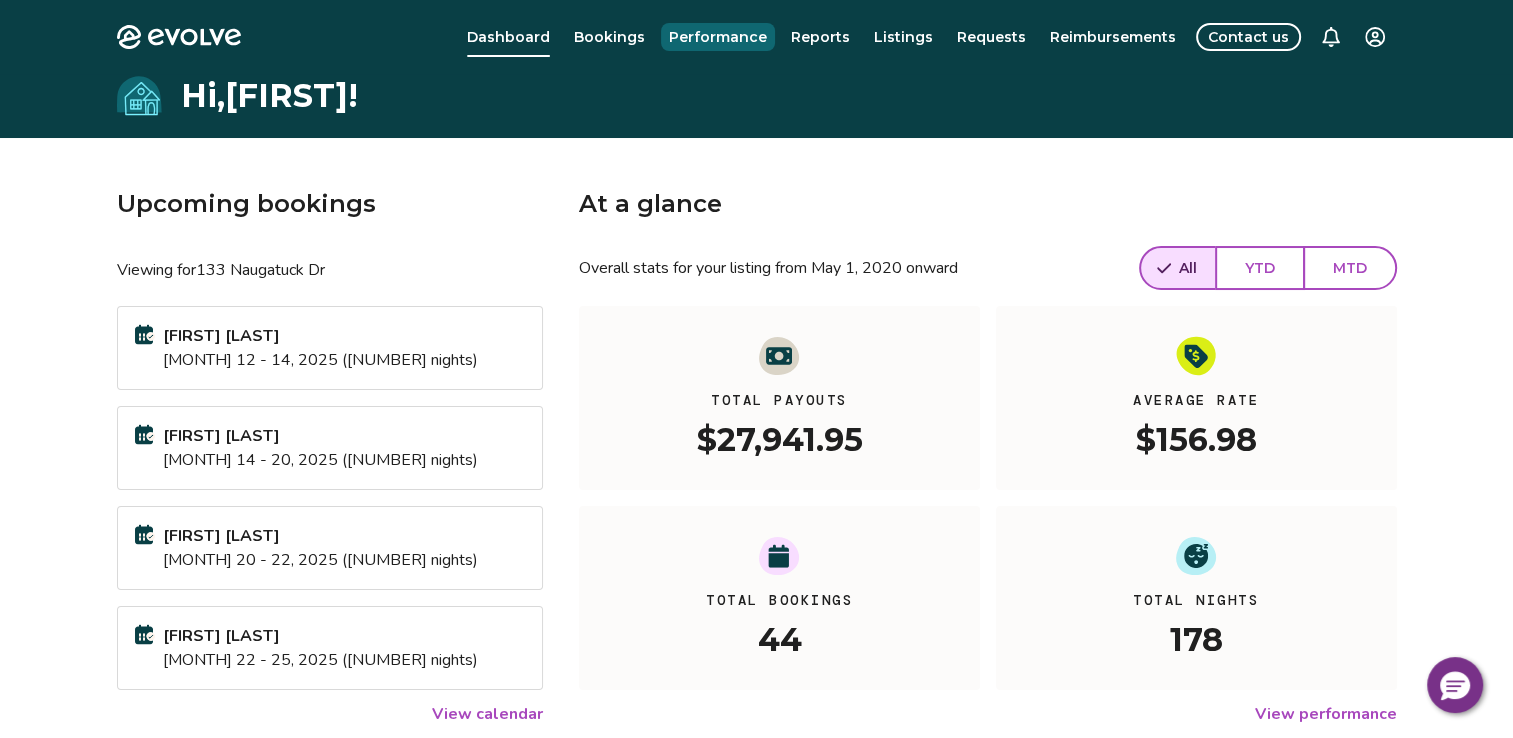 click on "Performance" at bounding box center [718, 37] 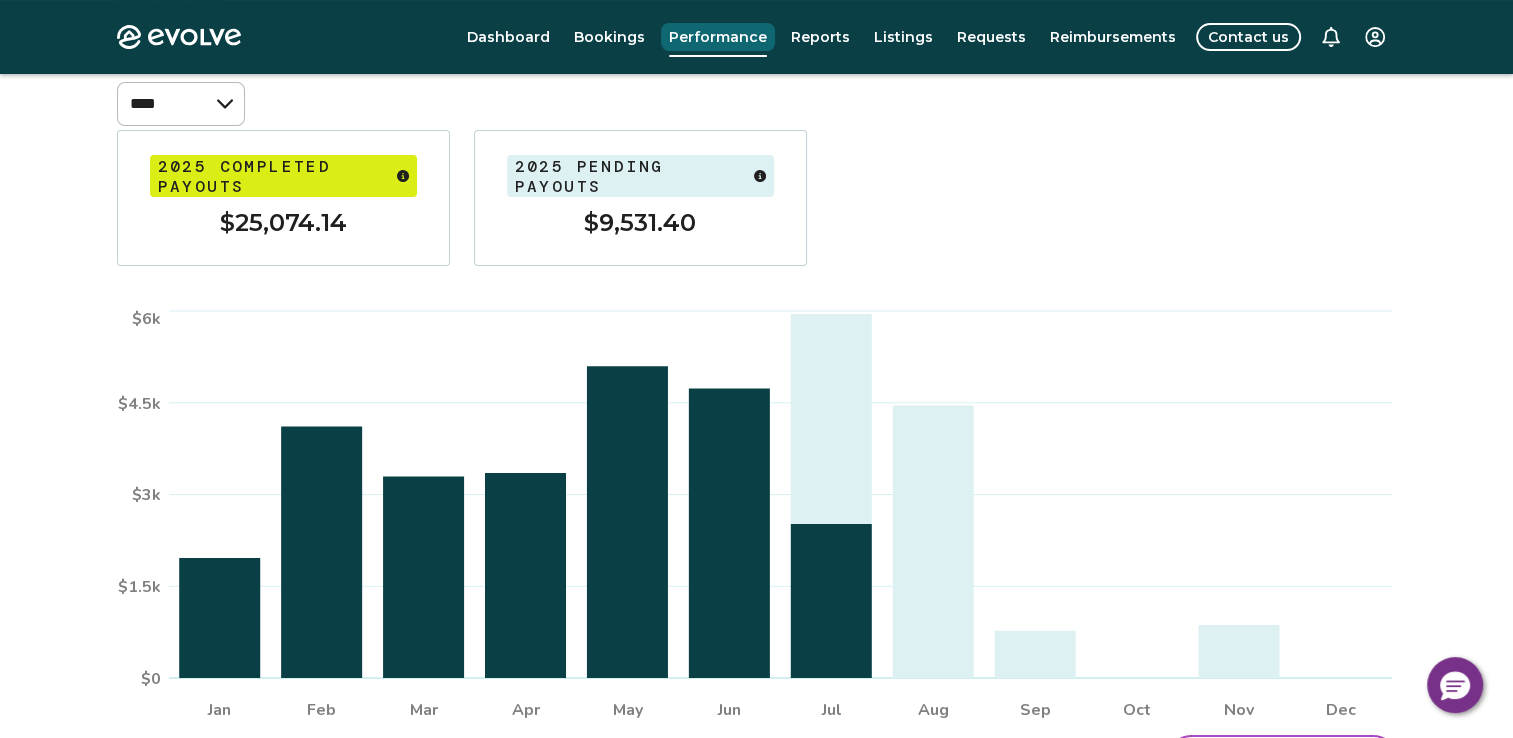scroll, scrollTop: 203, scrollLeft: 0, axis: vertical 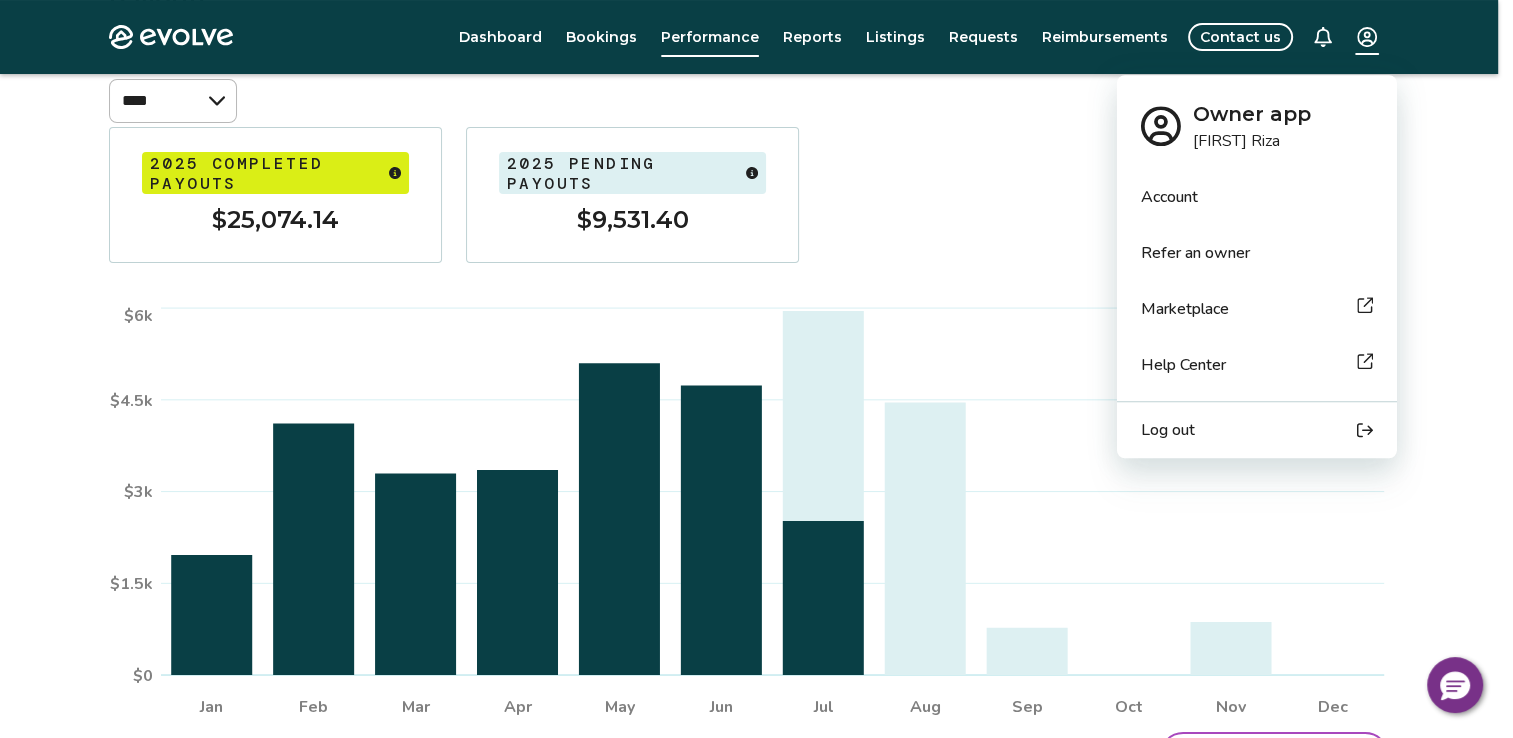 click on "Evolve Dashboard Bookings Performance Reports Listings Requests Reimbursements Contact us Performance Payouts Year   **** **** [MONTH] [MONTH] [MONTH] [MONTH] [MONTH] [MONTH] [MONTH] [MONTH] [MONTH] [MONTH] [MONTH] [MONTH] $0 $1.5k $3k $4.5k $6k Completed payout Pending payout $0.00 December  completed payouts $0.00 Pending payout View payouts breakdown 2025 completed payouts $25,074.14 2025 pending payouts $9,531.40 © 2013-Present Evolve Vacation Rental Network Privacy Policy | Terms of Service
$0 Owner app [NAME] Account Refer an owner Marketplace Help Center Log out" at bounding box center [756, 369] 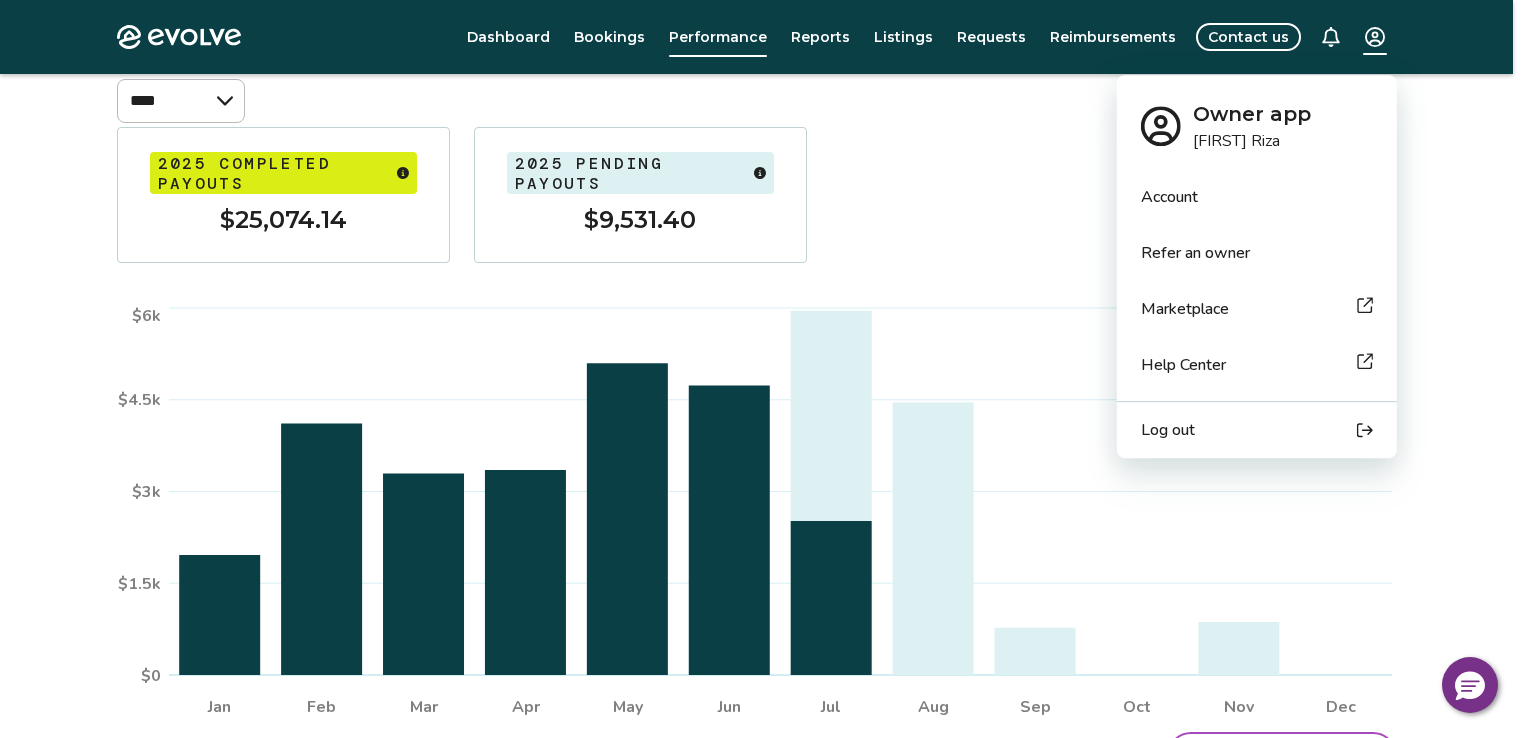 click on "Log out" at bounding box center (1257, 430) 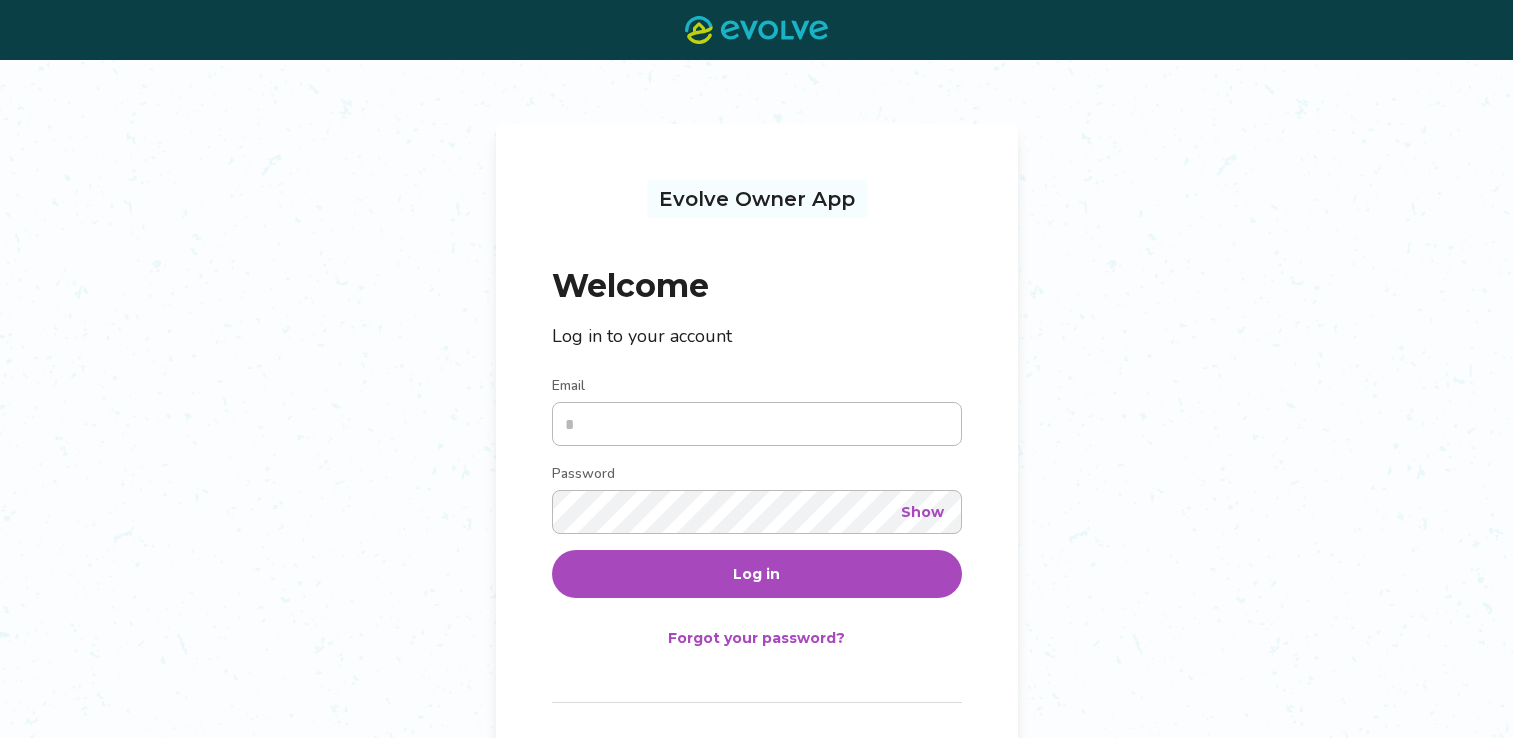 scroll, scrollTop: 0, scrollLeft: 0, axis: both 